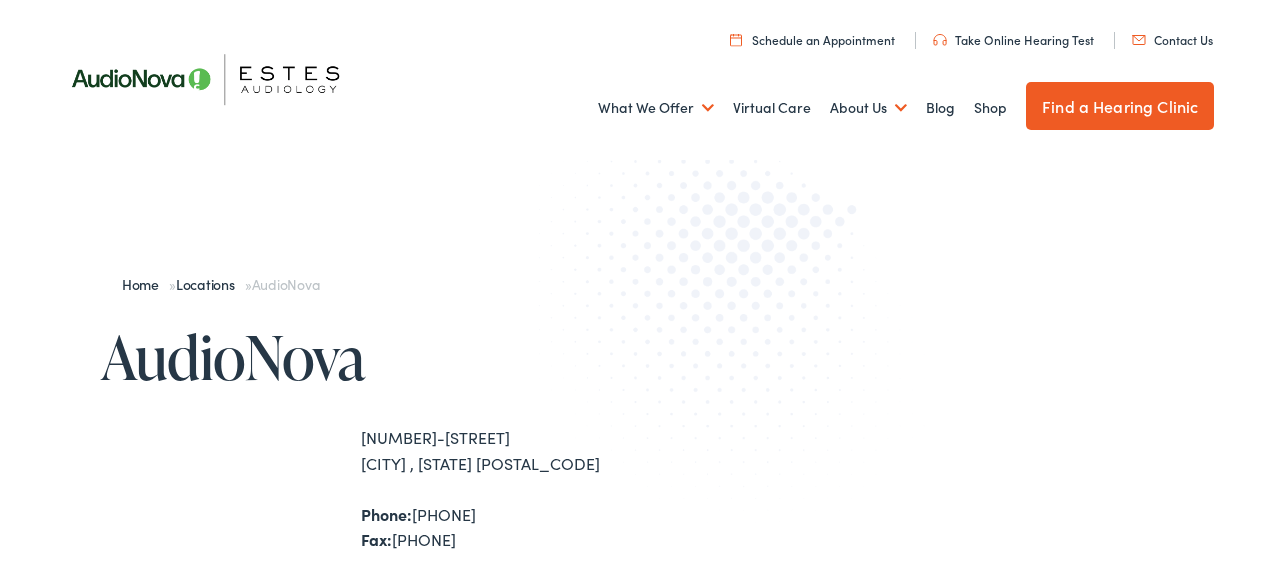 scroll, scrollTop: 0, scrollLeft: 0, axis: both 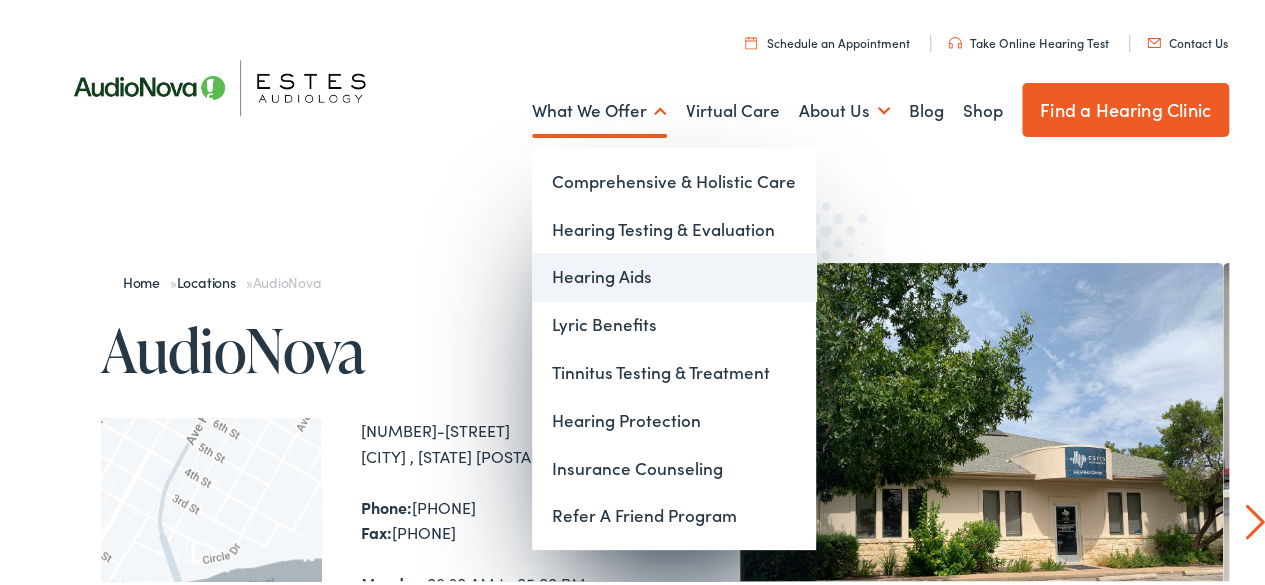click on "Hearing Aids" at bounding box center (674, 274) 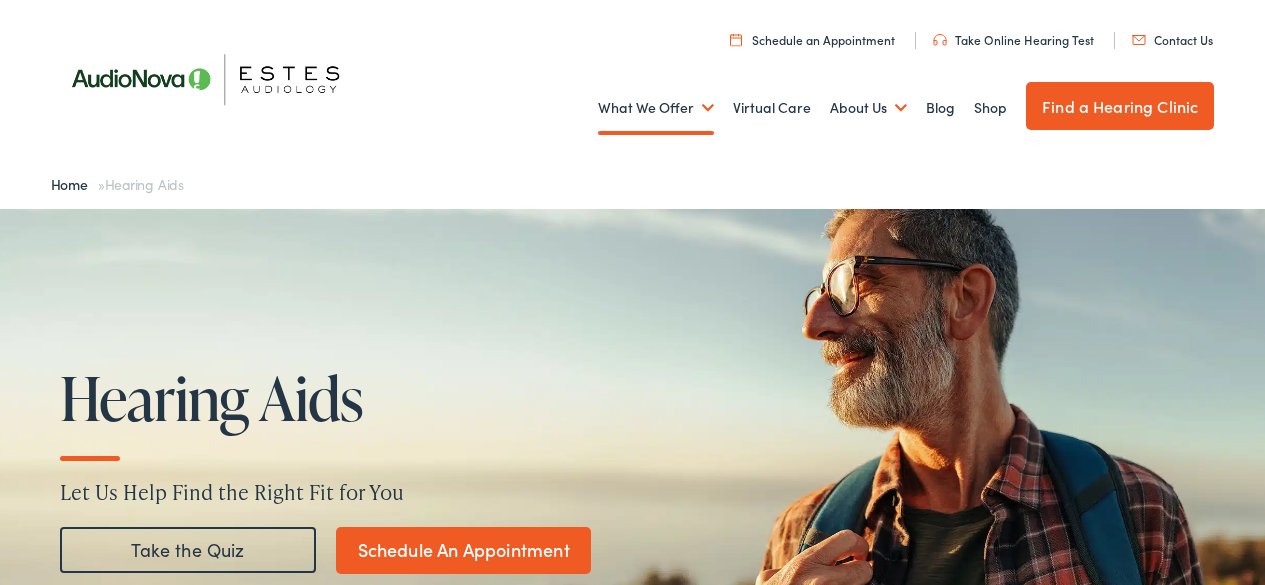 scroll, scrollTop: 0, scrollLeft: 0, axis: both 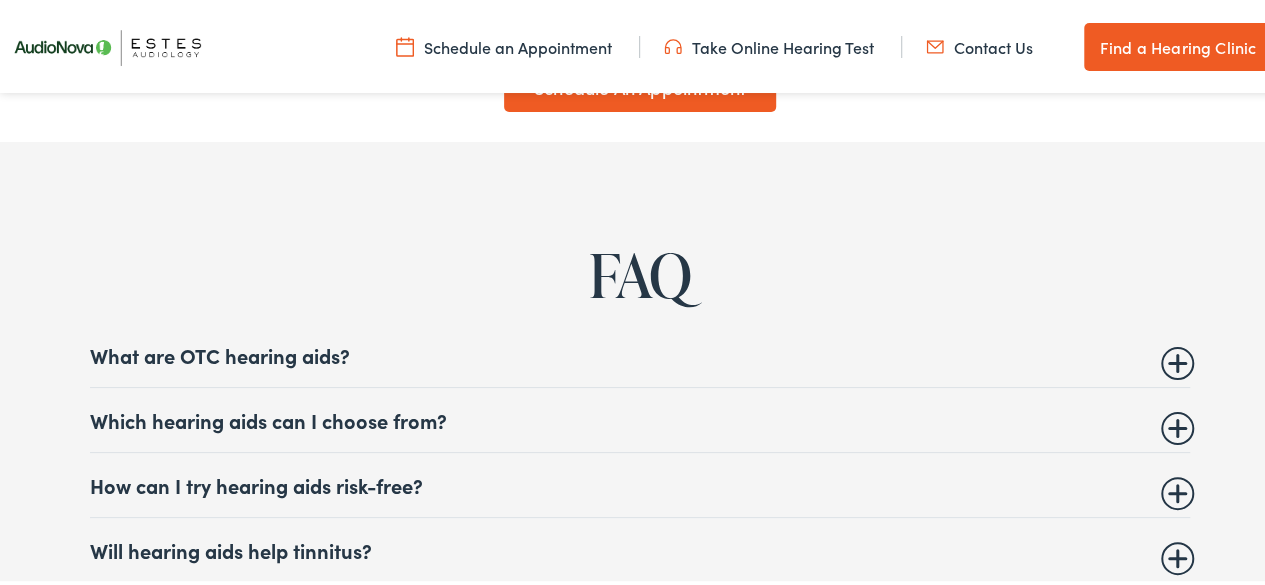 click on "Which hearing aids can I choose from?" at bounding box center (640, 417) 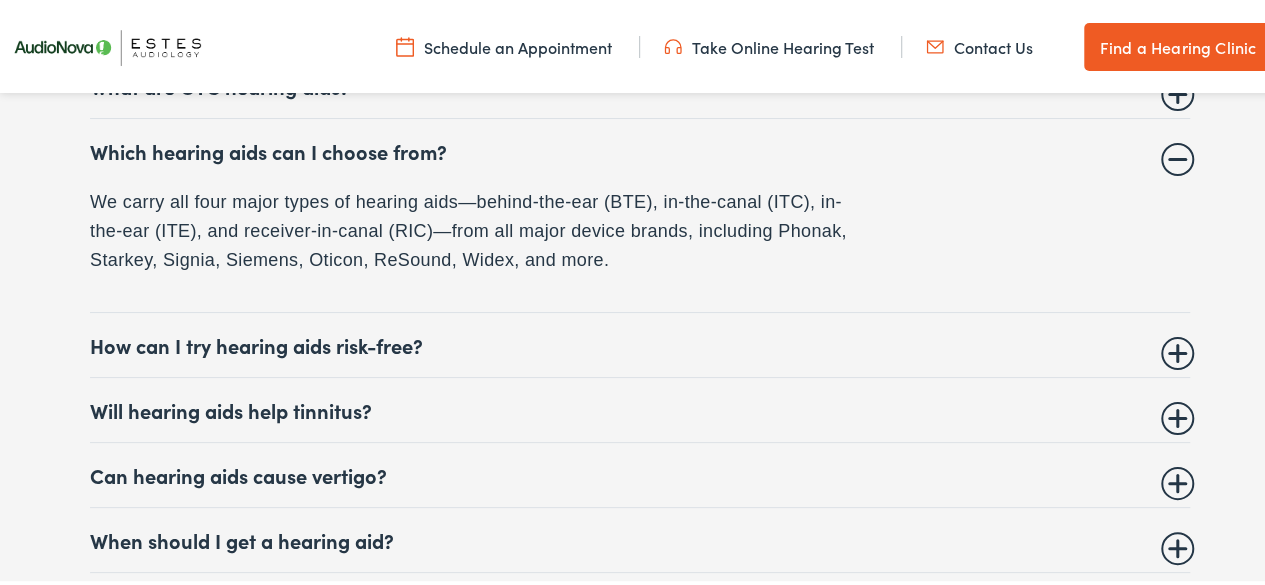 scroll, scrollTop: 7800, scrollLeft: 0, axis: vertical 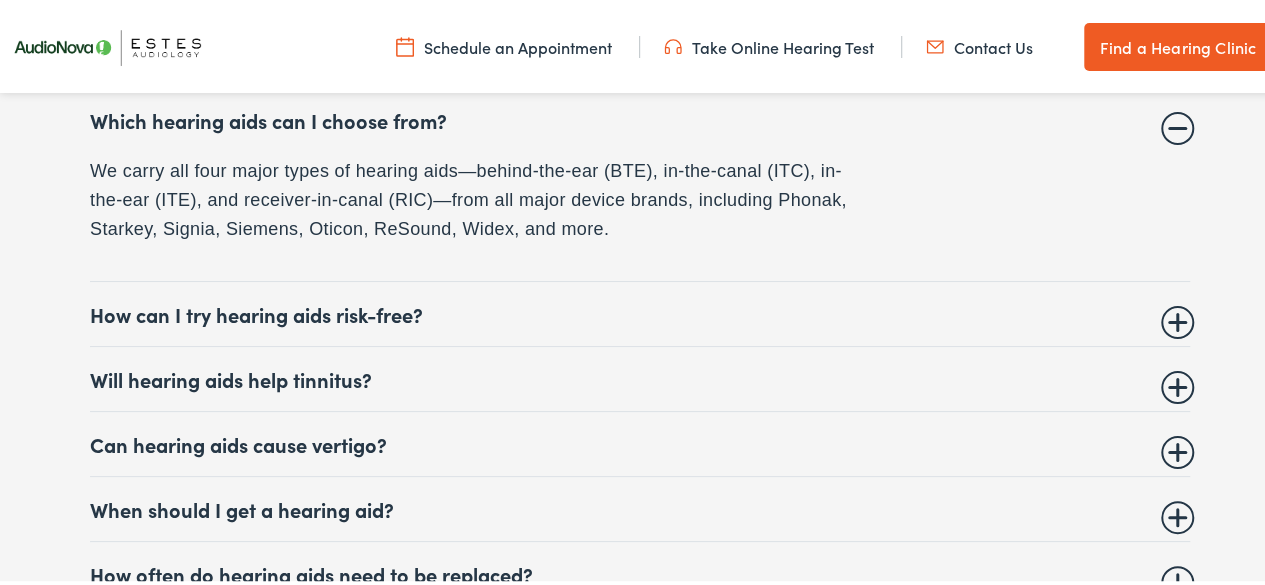 click on "Can hearing aids cause vertigo?" at bounding box center (640, 441) 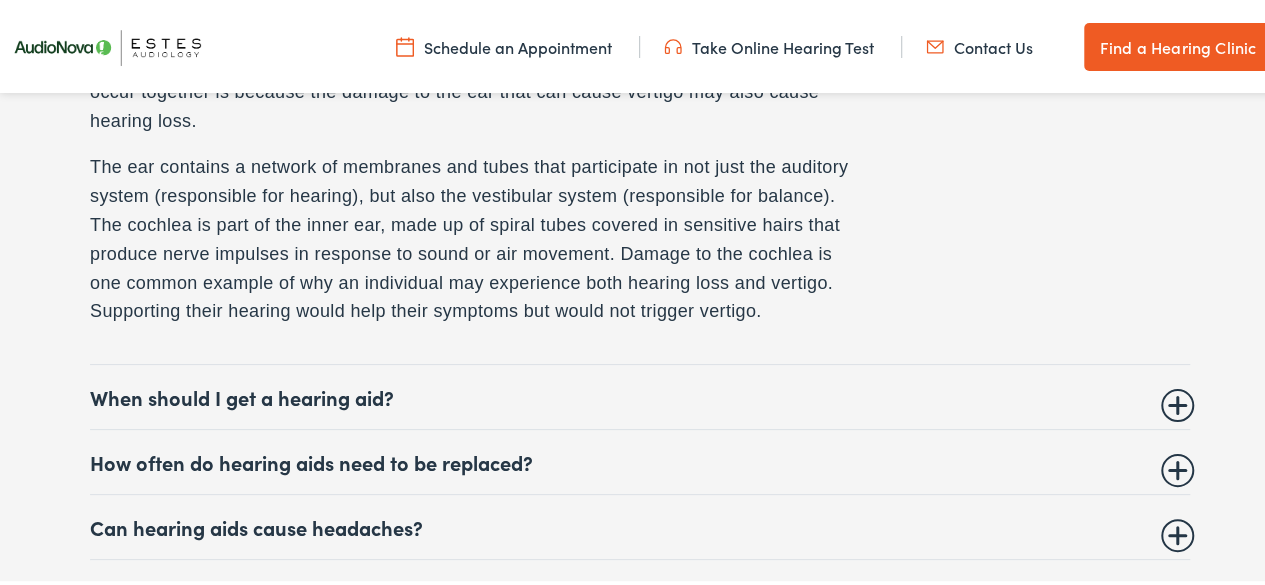 scroll, scrollTop: 8200, scrollLeft: 0, axis: vertical 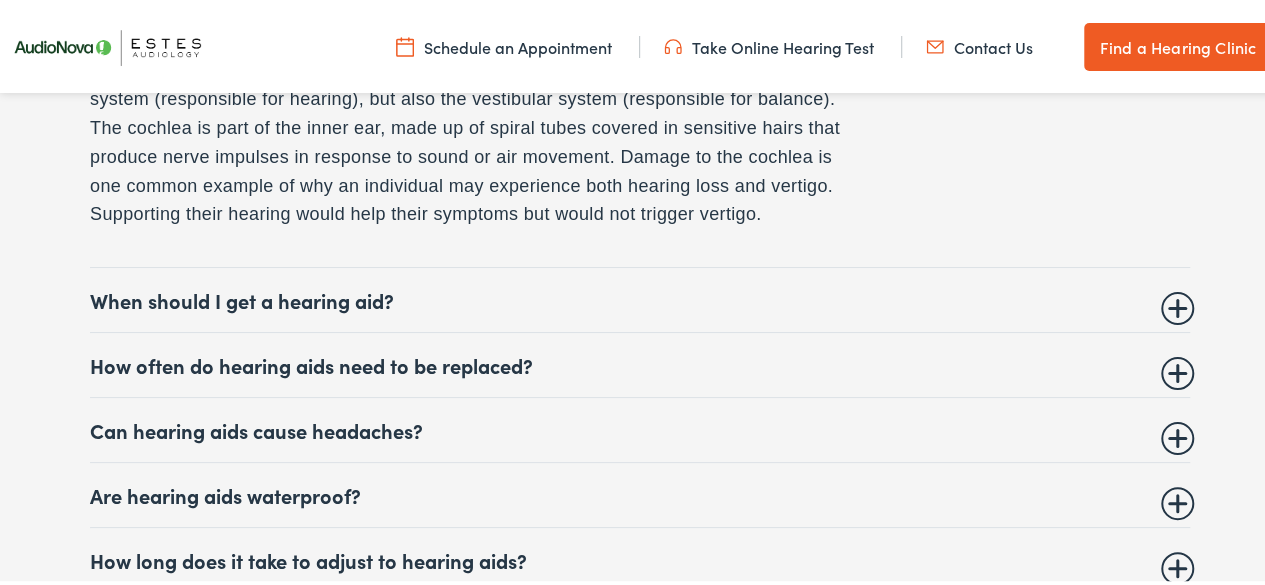 click on "Can hearing aids cause headaches?" at bounding box center [640, 427] 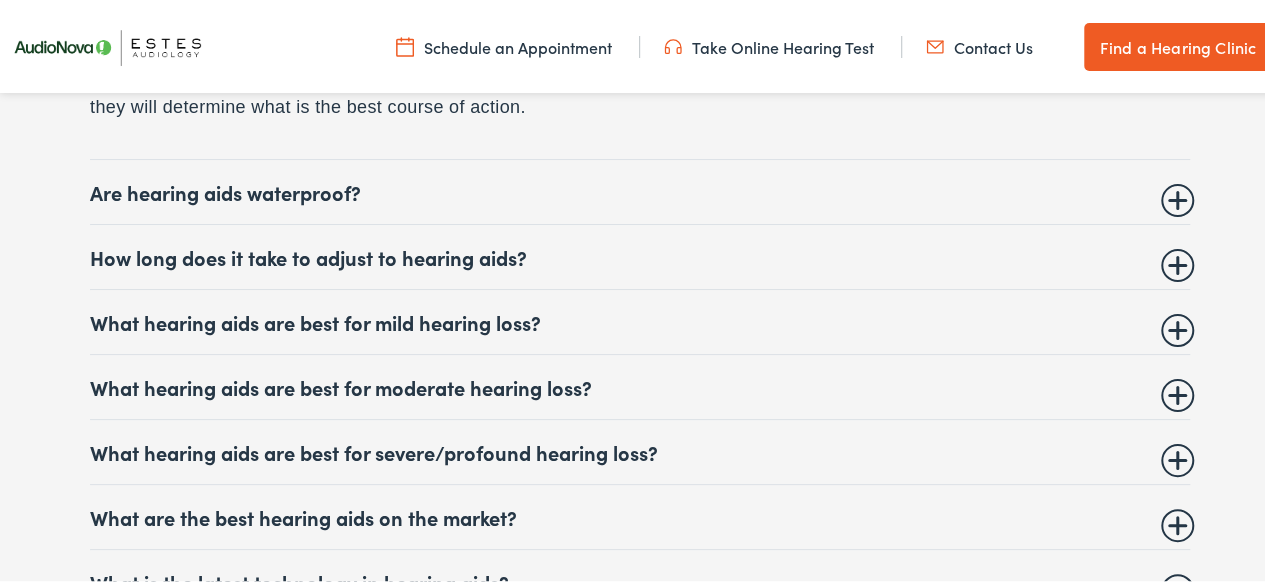 scroll, scrollTop: 8475, scrollLeft: 0, axis: vertical 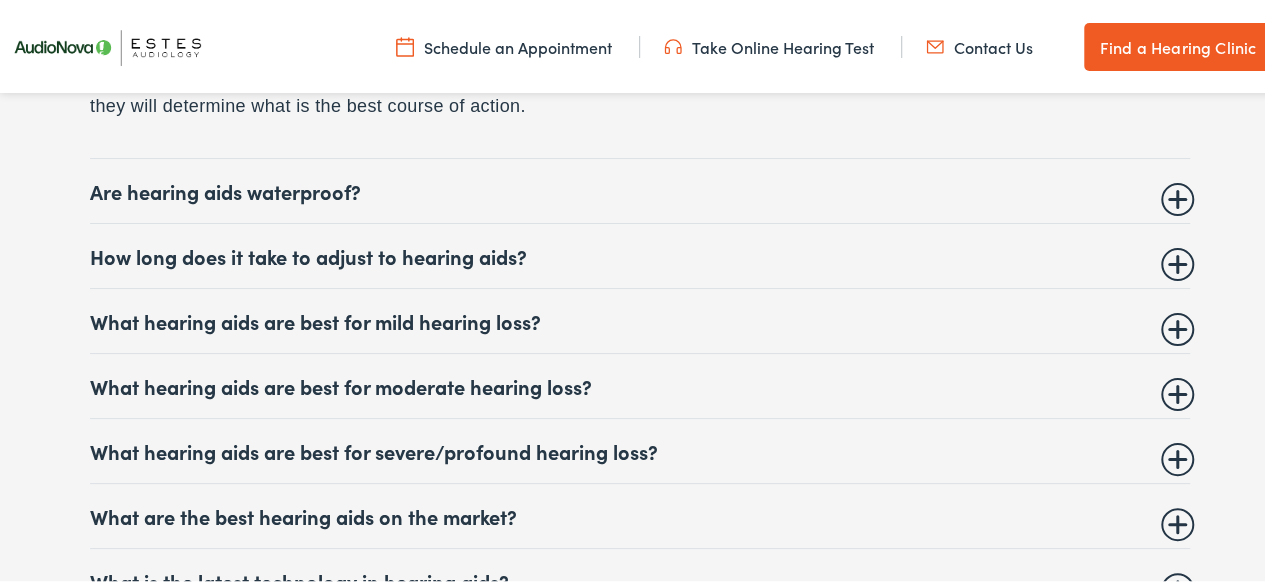 click on "What hearing aids are best for mild hearing loss?" at bounding box center (640, 318) 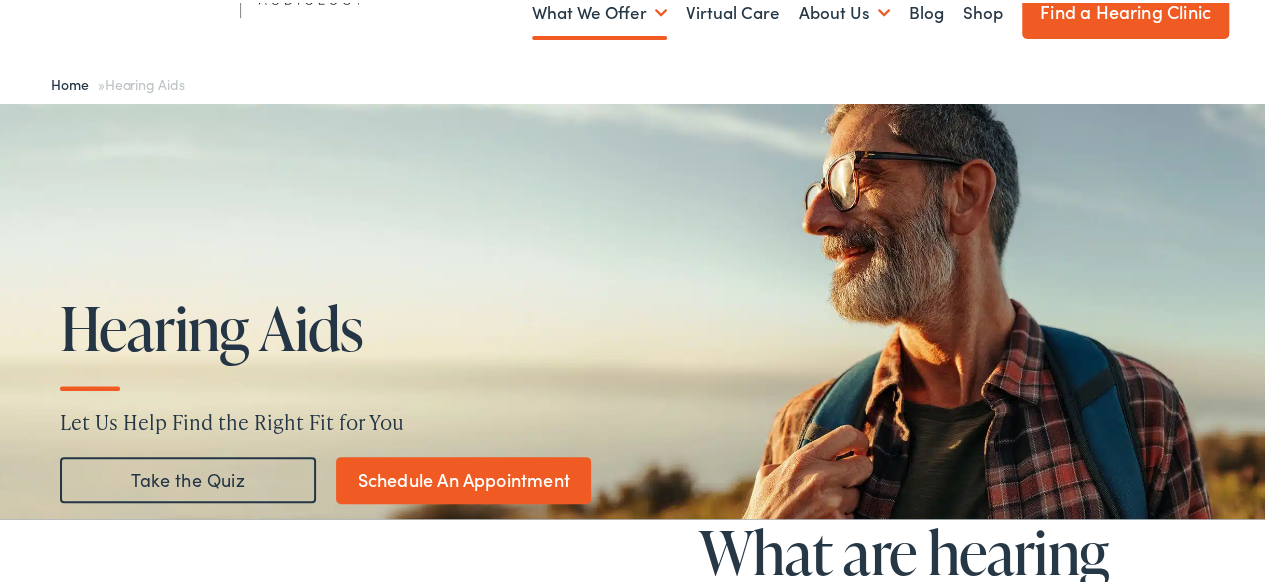scroll, scrollTop: 300, scrollLeft: 0, axis: vertical 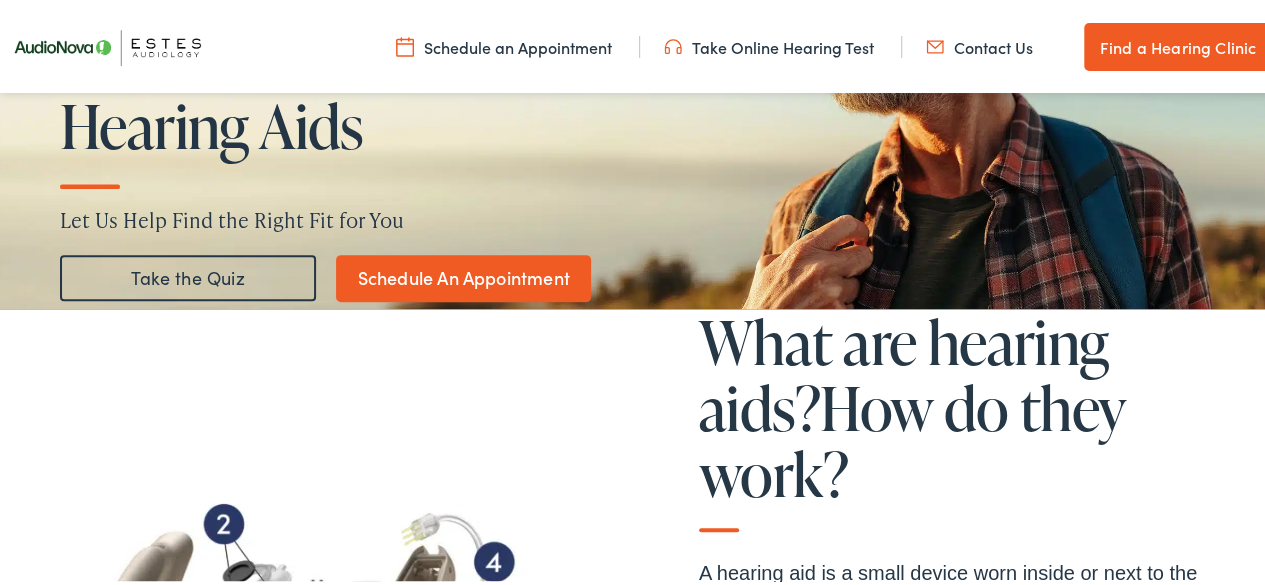 click on "Schedule An Appointment" at bounding box center [463, 275] 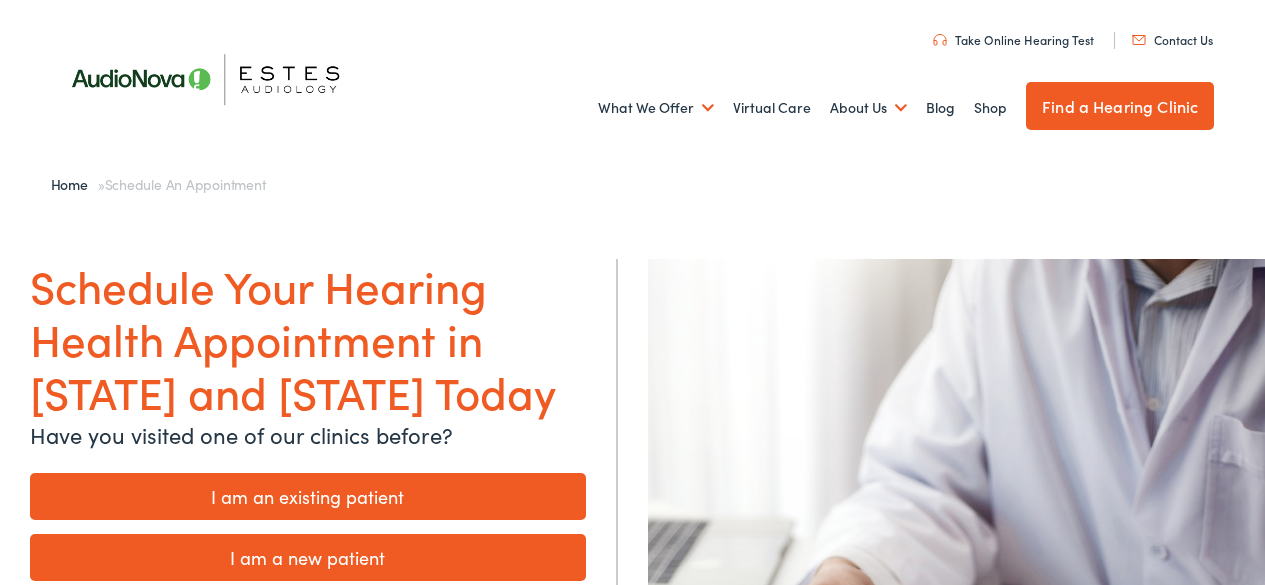scroll, scrollTop: 0, scrollLeft: 0, axis: both 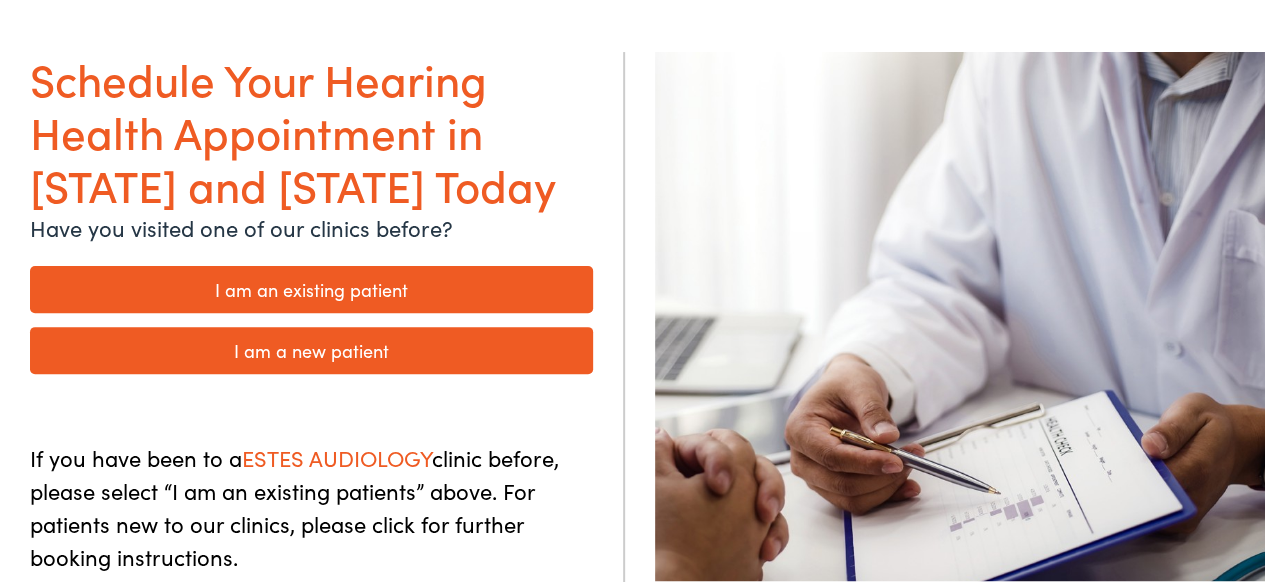click on "I am an existing patient" at bounding box center [311, 286] 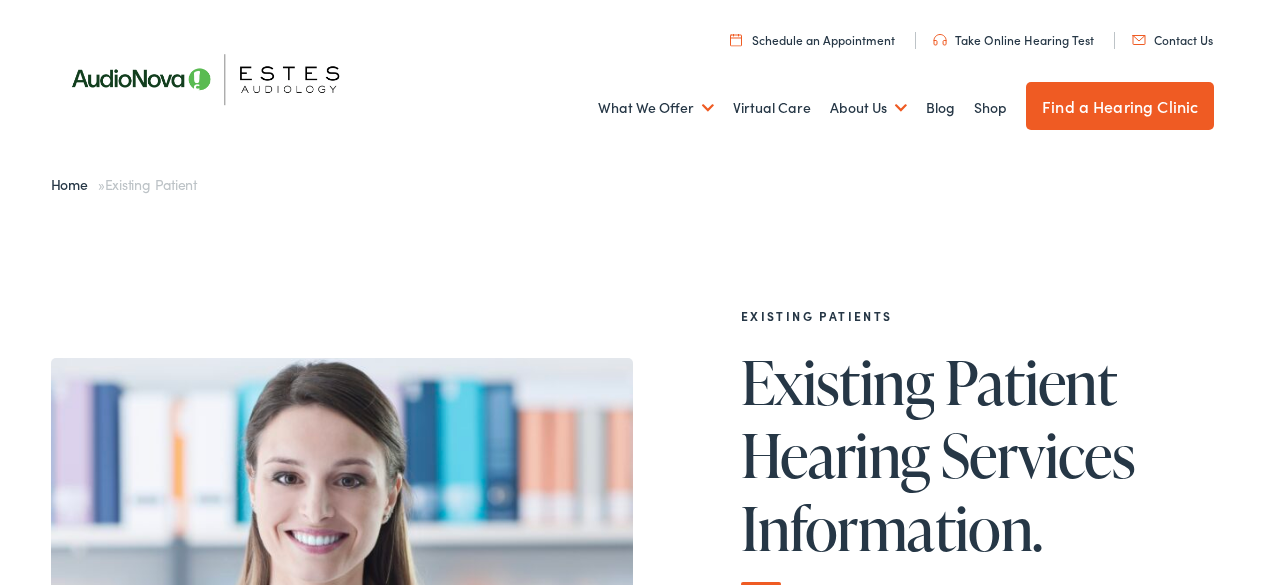 scroll, scrollTop: 0, scrollLeft: 0, axis: both 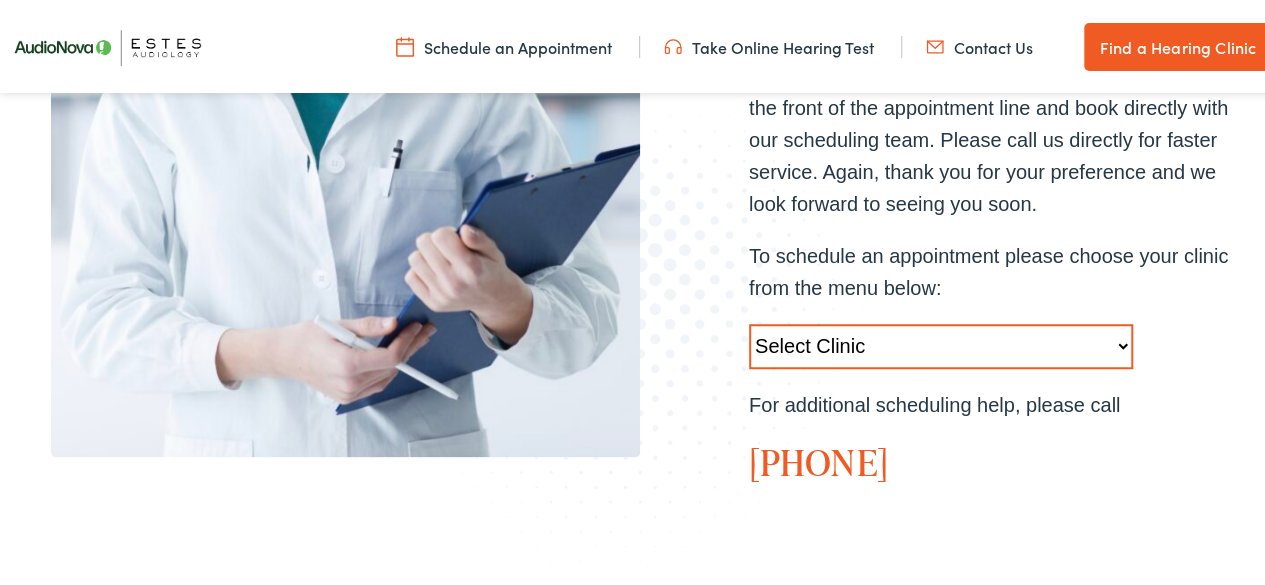 click on "Select Clinic Austin-TX-AudioNova 1206 W. 38th Street Boerne-TX-AudioNova 1112 S Main St. Austin-TX-AudioNova 13210 W Hwy 290 Marble Falls-TX-AudioNova 304-B Highlander Circle New Braunfels-TX-AudioNova 1529 Common Street Round Rock-TX-AudioNova 1850 S. AW Grimes Blvd San Antonio-TX-AudioNova 5282 Medical Drive Baton Rouge-LA-AudioNova 8211 Goodwood Boulevard" at bounding box center [941, 343] 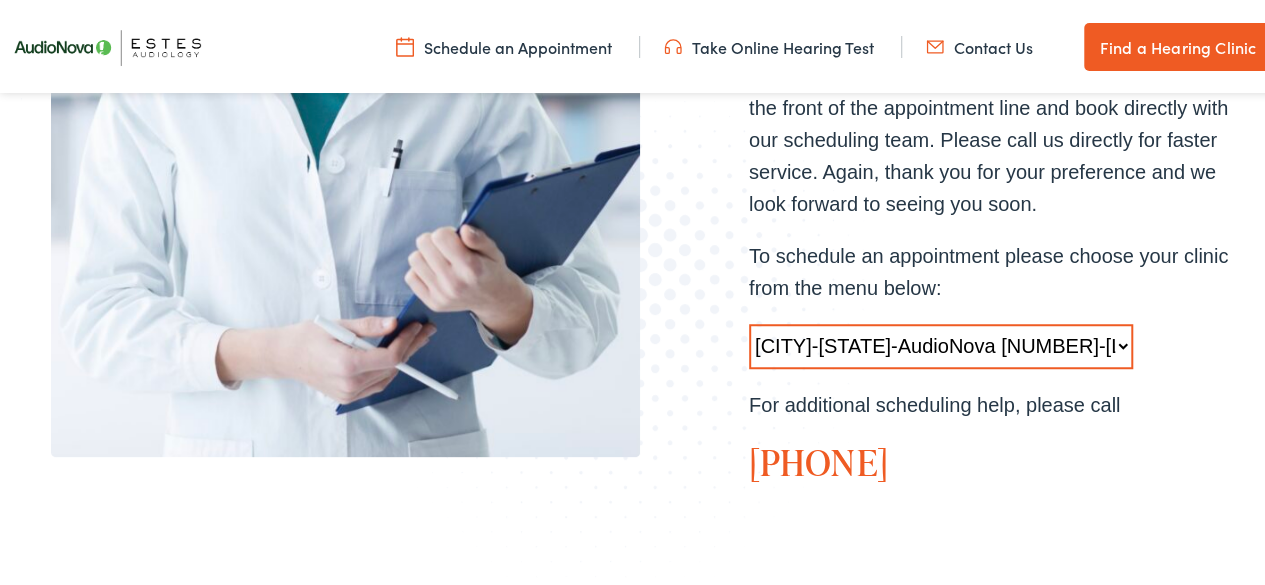 click on "Select Clinic Austin-TX-AudioNova 1206 W. 38th Street Boerne-TX-AudioNova 1112 S Main St. Austin-TX-AudioNova 13210 W Hwy 290 Marble Falls-TX-AudioNova 304-B Highlander Circle New Braunfels-TX-AudioNova 1529 Common Street Round Rock-TX-AudioNova 1850 S. AW Grimes Blvd San Antonio-TX-AudioNova 5282 Medical Drive Baton Rouge-LA-AudioNova 8211 Goodwood Boulevard" at bounding box center (941, 343) 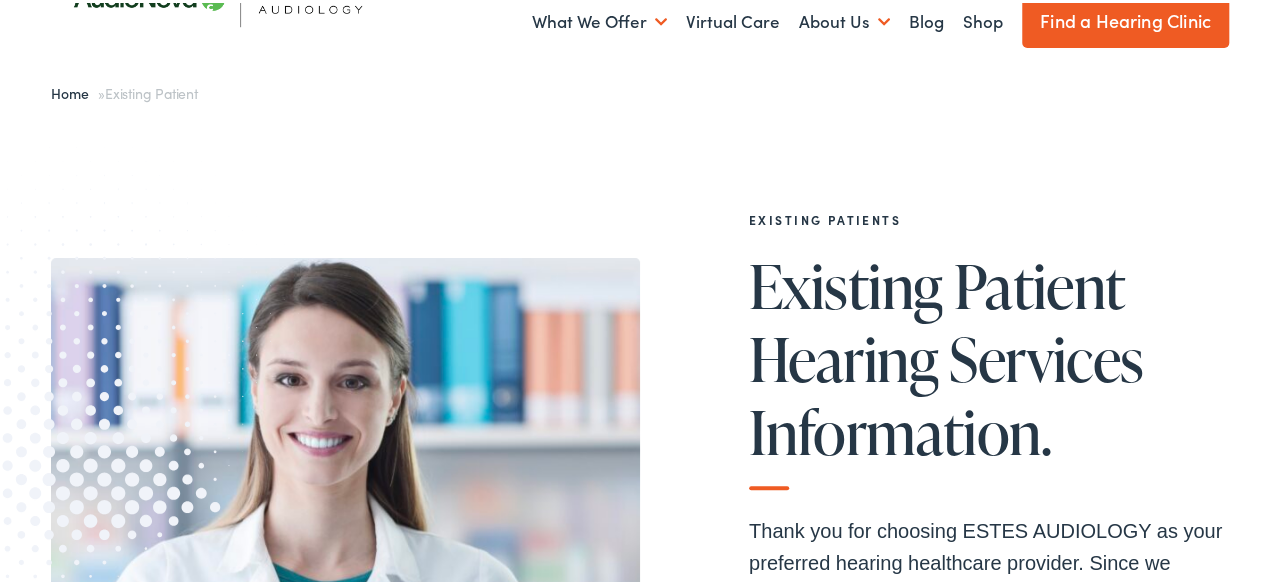 scroll, scrollTop: 0, scrollLeft: 0, axis: both 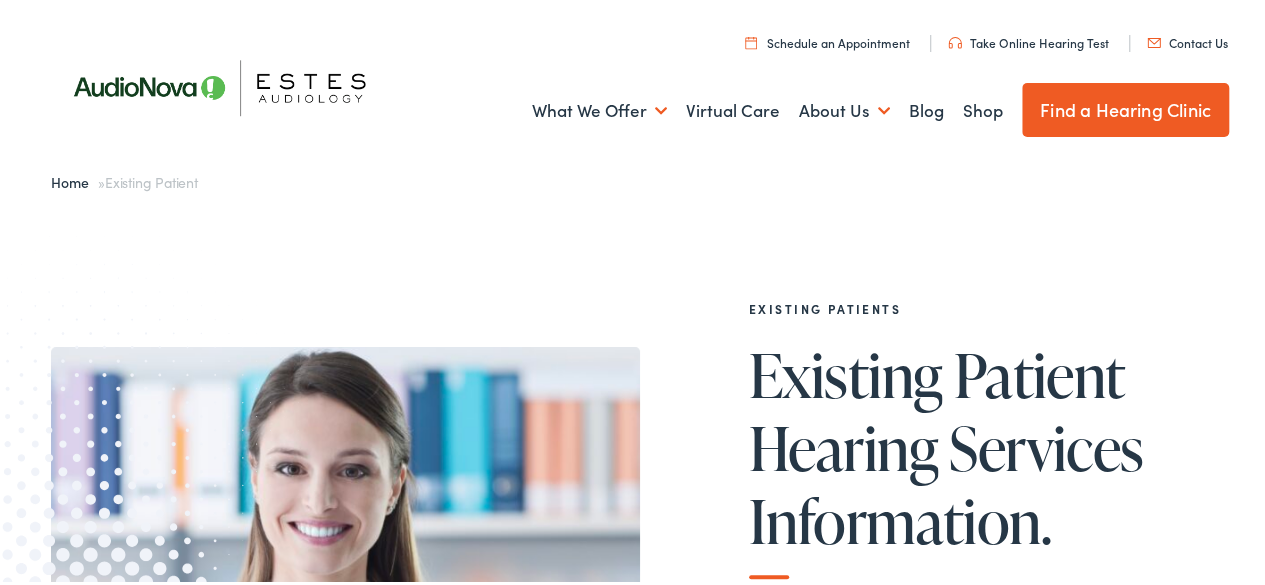 click on "Existing   Patient   Hearing   Services   Information." at bounding box center (989, 457) 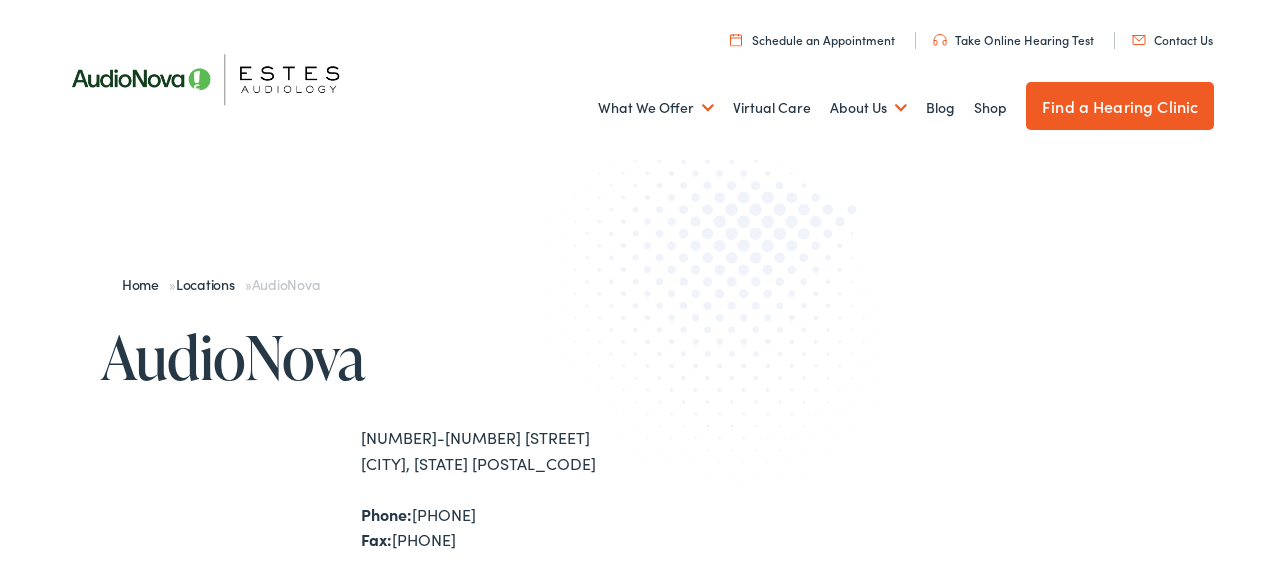 scroll, scrollTop: 0, scrollLeft: 0, axis: both 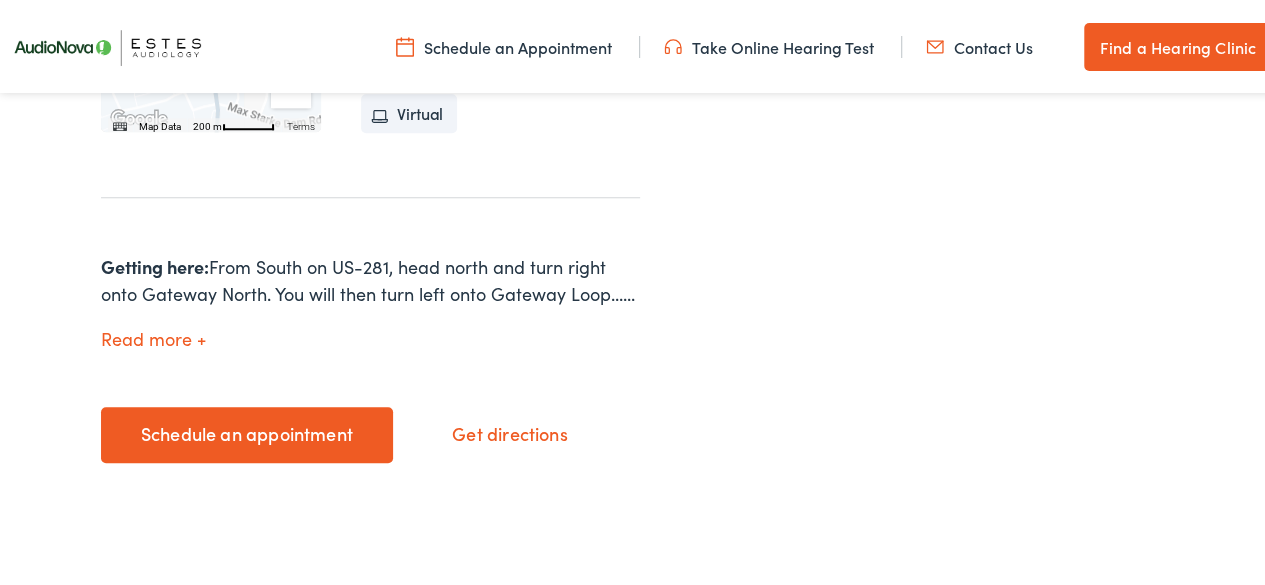 click on "Schedule an appointment" at bounding box center [246, 432] 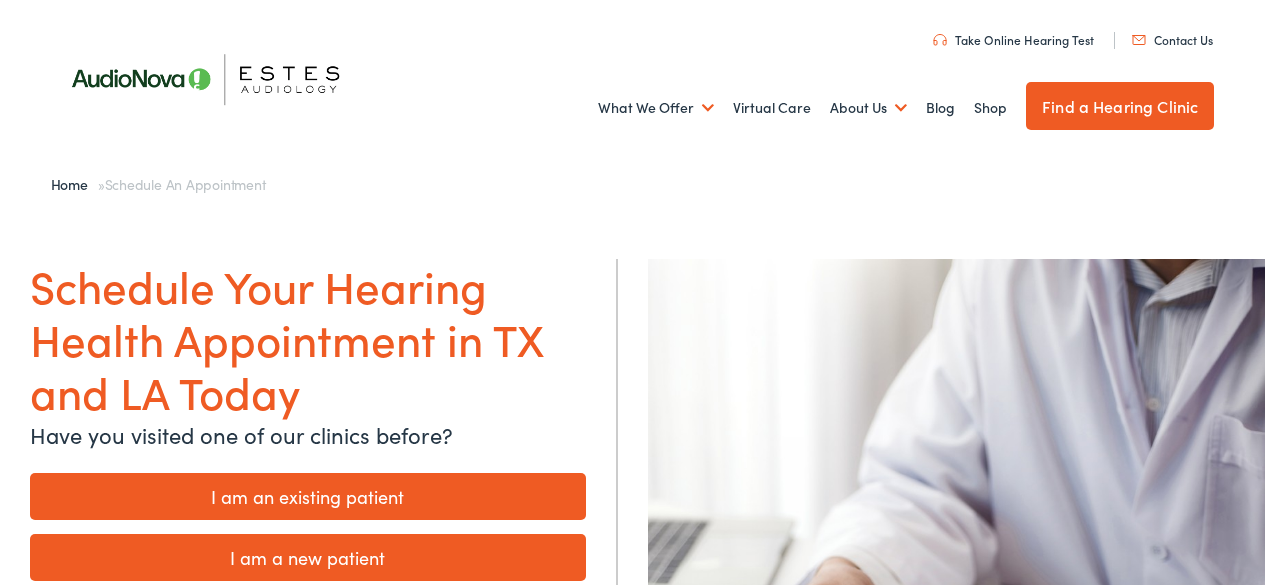 scroll, scrollTop: 0, scrollLeft: 0, axis: both 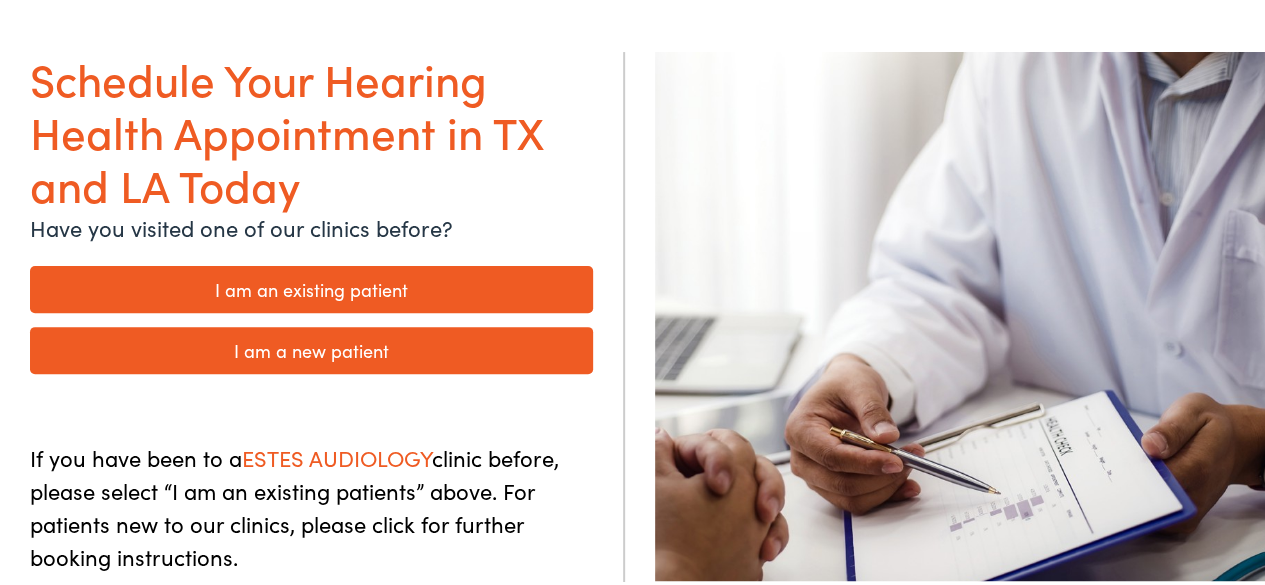 click on "I am an existing patient" at bounding box center (311, 286) 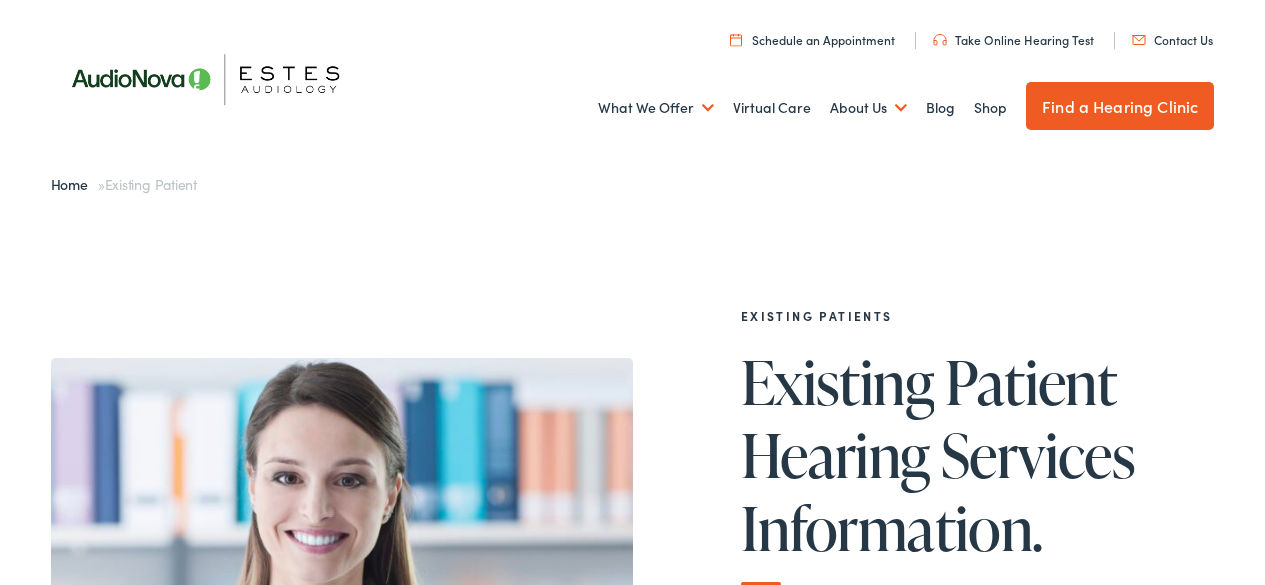 scroll, scrollTop: 0, scrollLeft: 0, axis: both 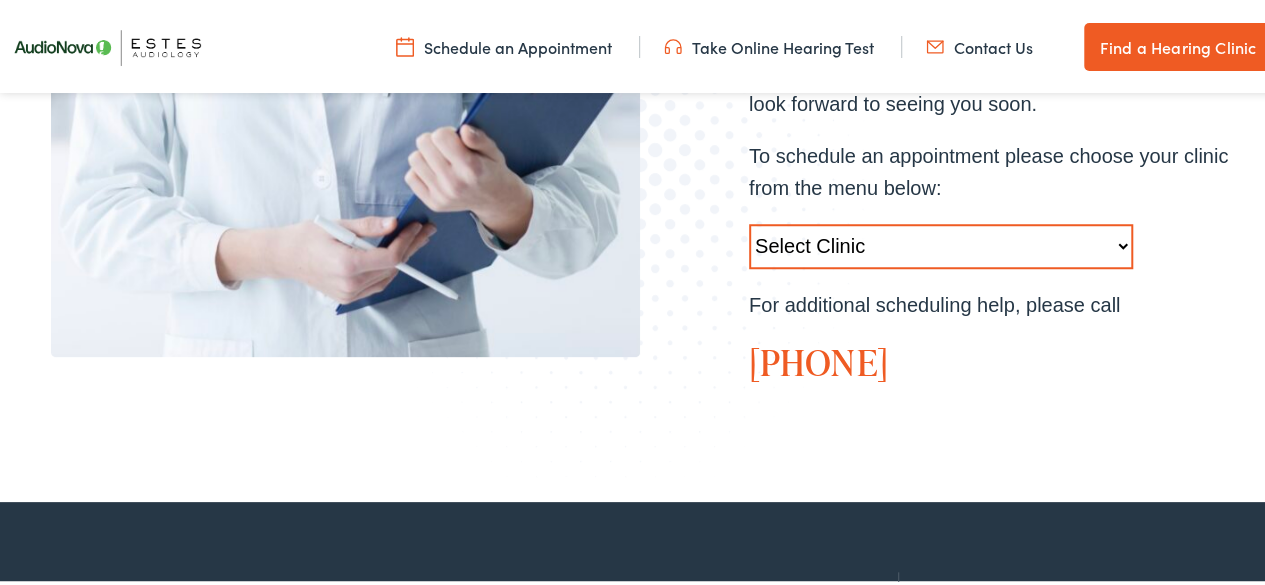 click on "Select Clinic [CITY]-[STATE]-AudioNova [NUMBER] [STREET] [CITY]-[STATE]-AudioNova [NUMBER] [STREET] [CITY]-[STATE]-AudioNova [NUMBER] [STREET] [CITY]-[STATE]-AudioNova [NUMBER] [STREET] [CITY]-[STATE]-AudioNova [NUMBER] [STREET] [CITY]-[STATE]-AudioNova [NUMBER] [STREET] [CITY]-[STATE]-AudioNova [NUMBER] [STREET]" at bounding box center [941, 243] 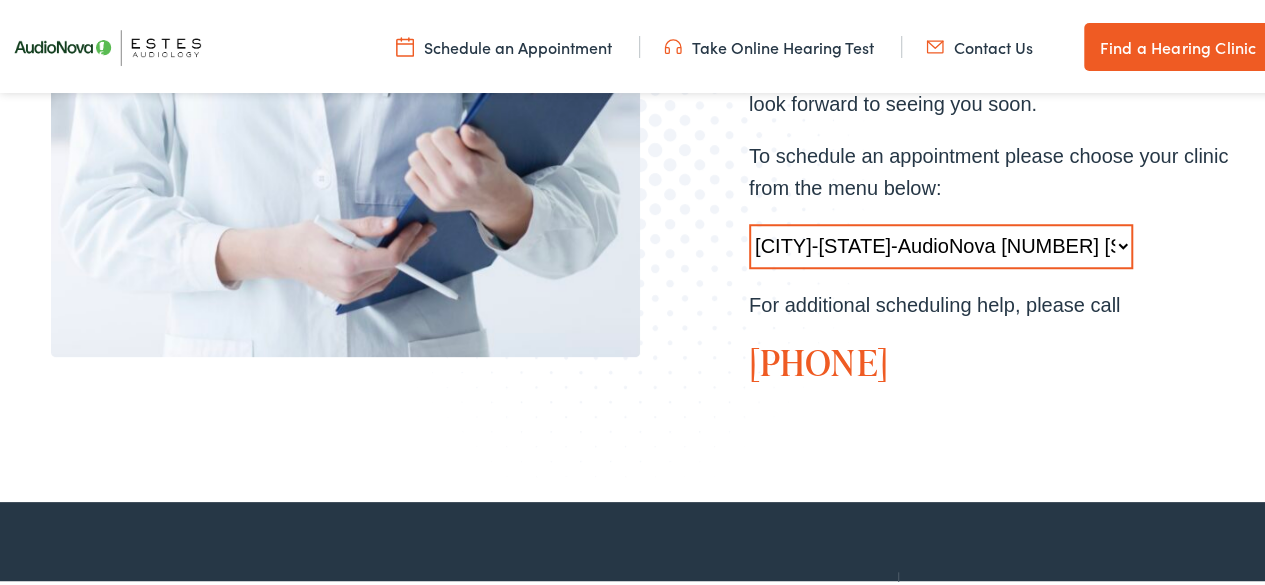 click on "Select Clinic Austin-TX-AudioNova 1206 W. 38th Street Boerne-TX-AudioNova 1112 S Main St. Austin-TX-AudioNova 13210 W Hwy 290 Marble Falls-TX-AudioNova 304-B Highlander Circle New Braunfels-TX-AudioNova 1529 Common Street Round Rock-TX-AudioNova 1850 S. AW Grimes Blvd San Antonio-TX-AudioNova 5282 Medical Drive Baton Rouge-LA-AudioNova 8211 Goodwood Boulevard" at bounding box center [941, 243] 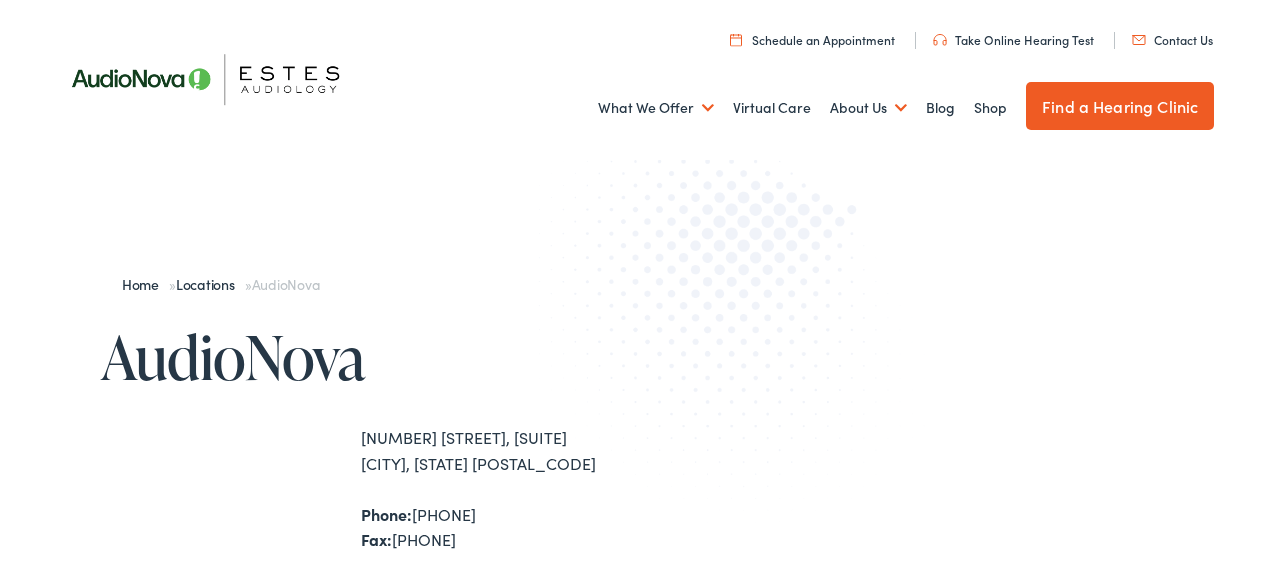 scroll, scrollTop: 0, scrollLeft: 0, axis: both 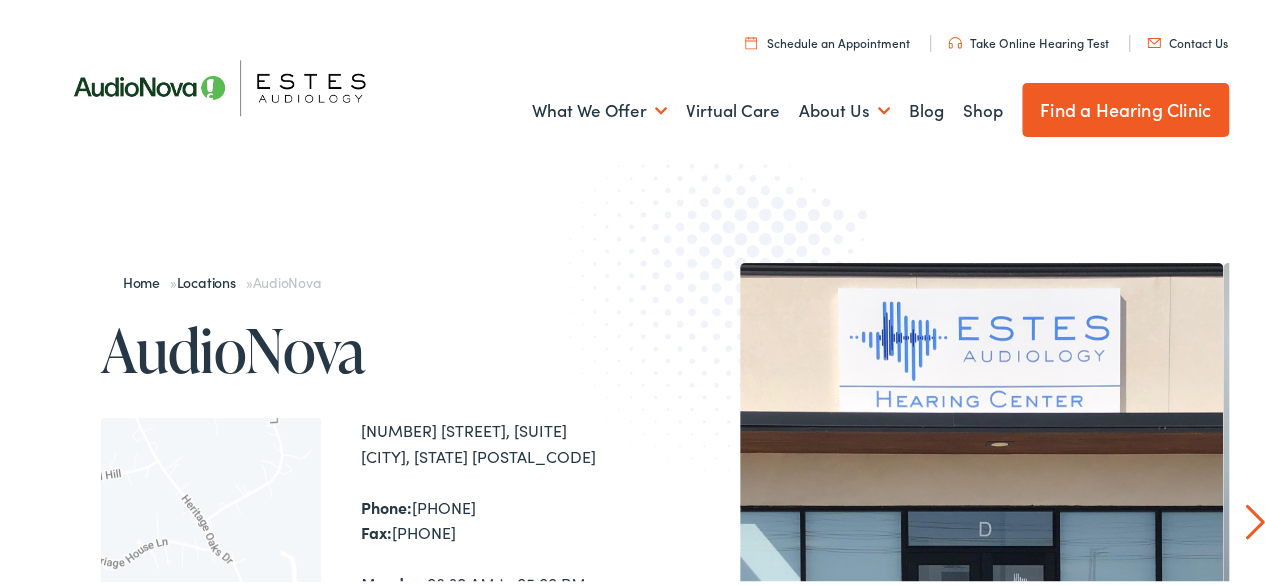 click on "Locations" at bounding box center (211, 279) 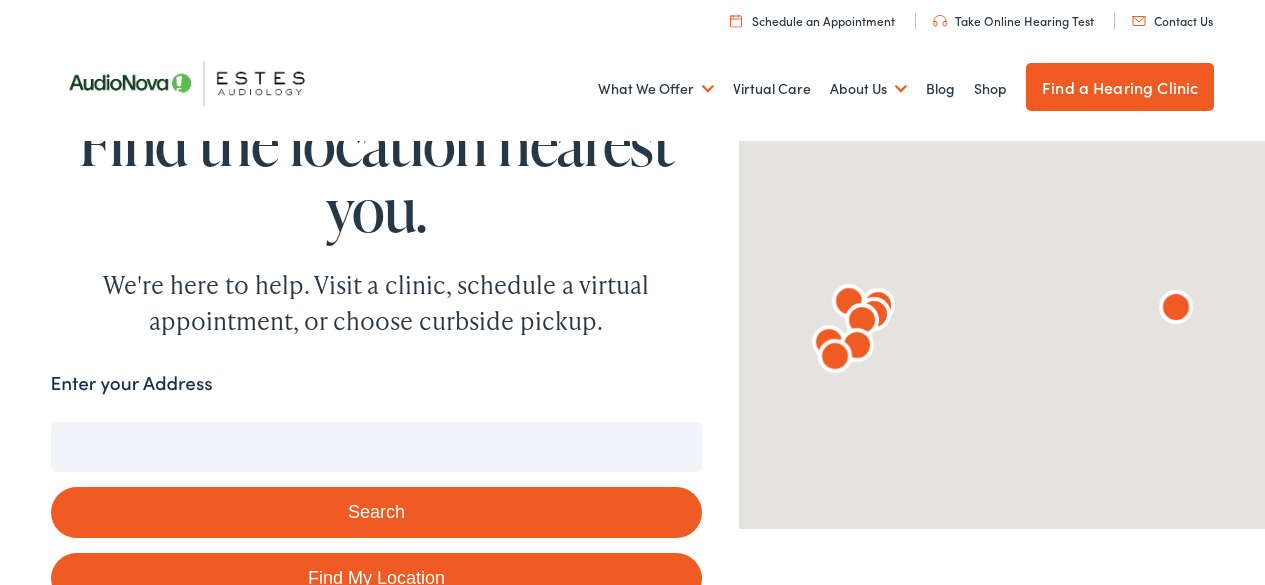 scroll, scrollTop: 0, scrollLeft: 0, axis: both 